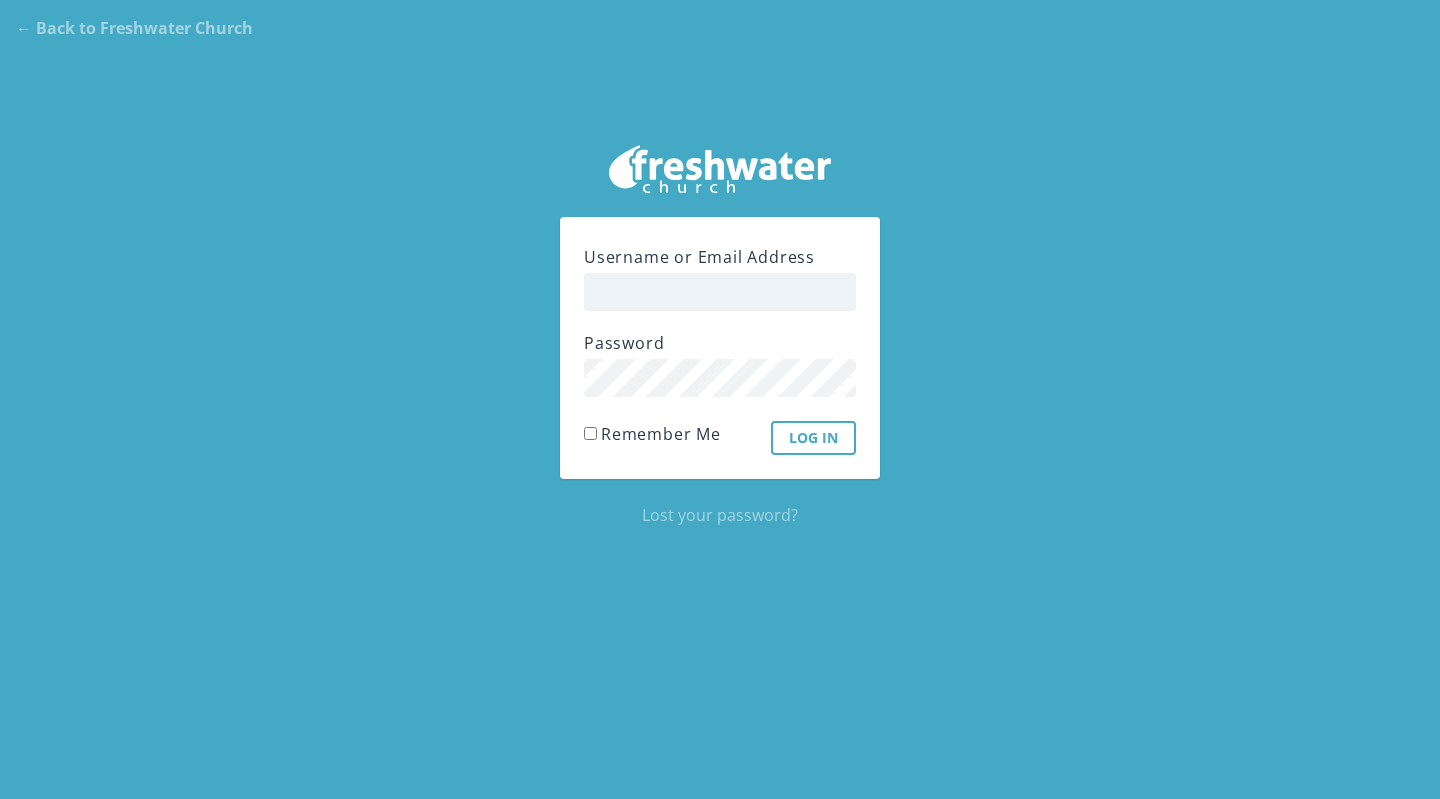 scroll, scrollTop: 0, scrollLeft: 0, axis: both 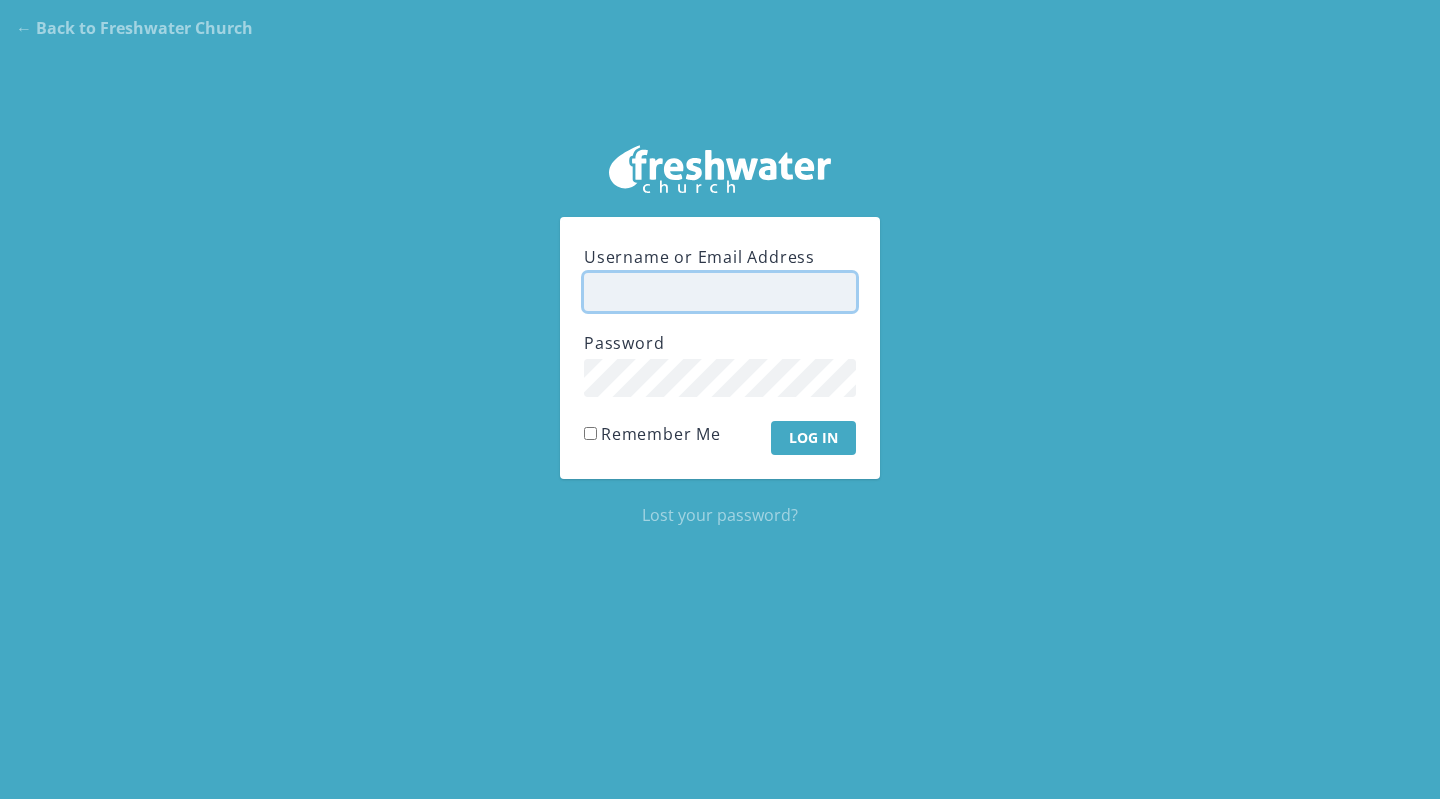 type on "[PERSON]" 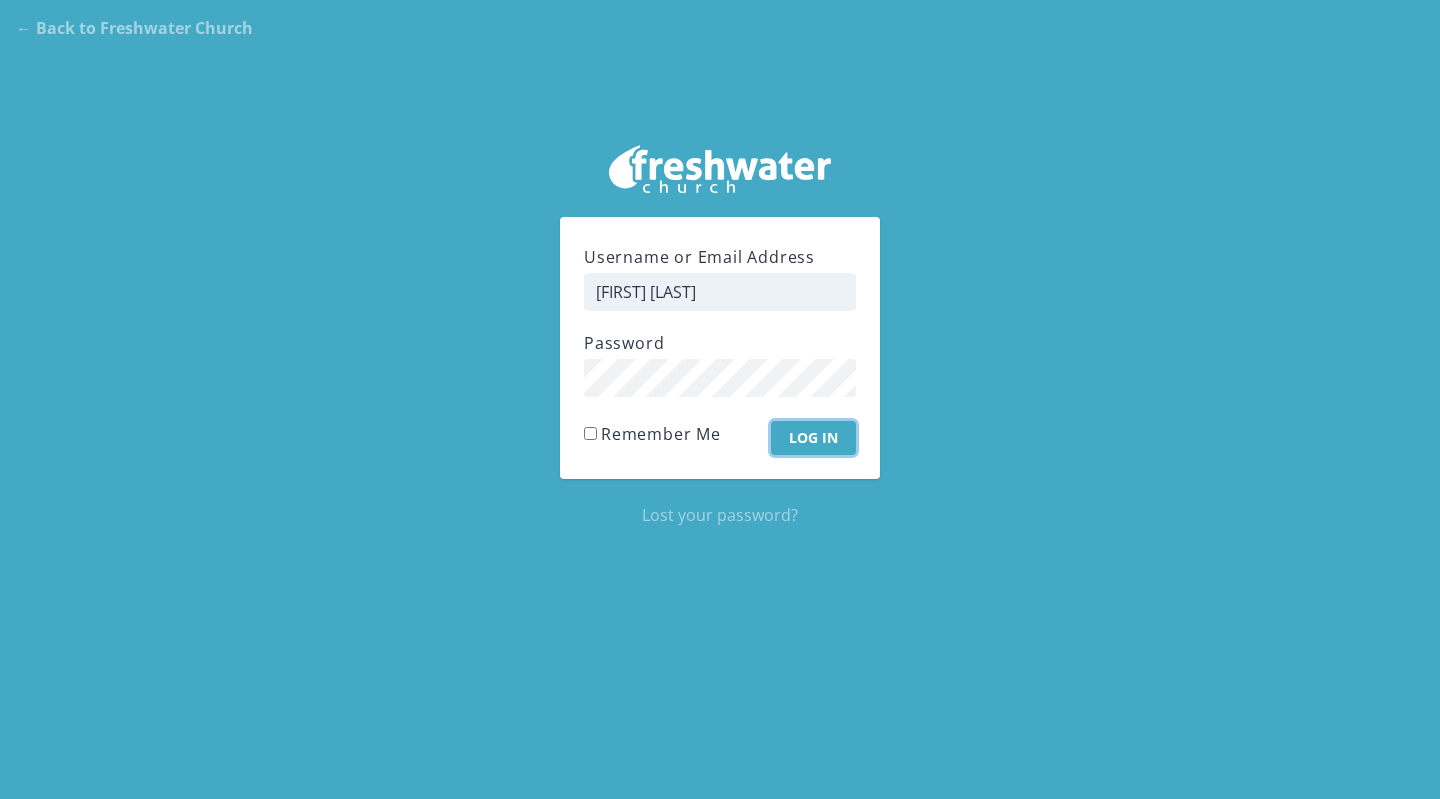 click on "Log In" at bounding box center [813, 438] 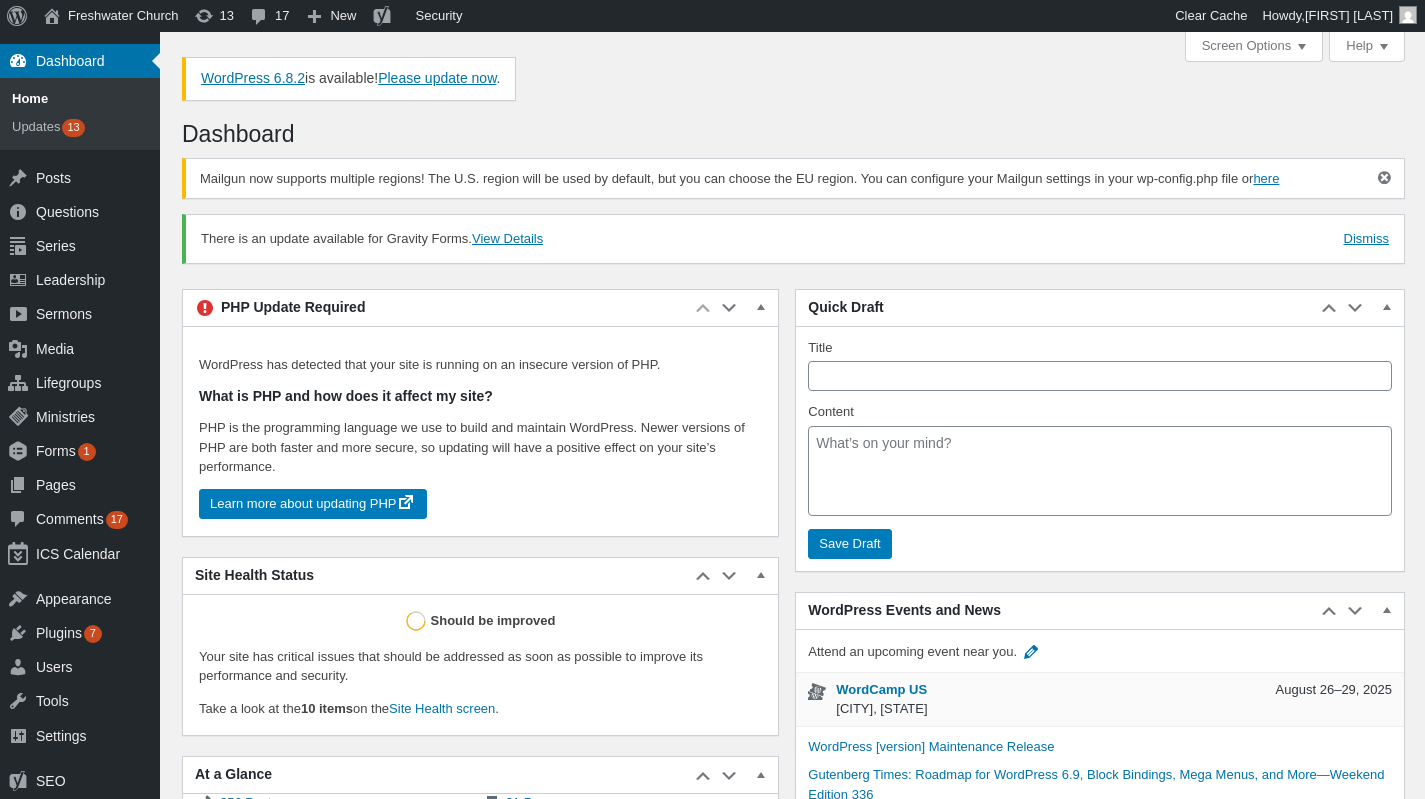 scroll, scrollTop: 0, scrollLeft: 0, axis: both 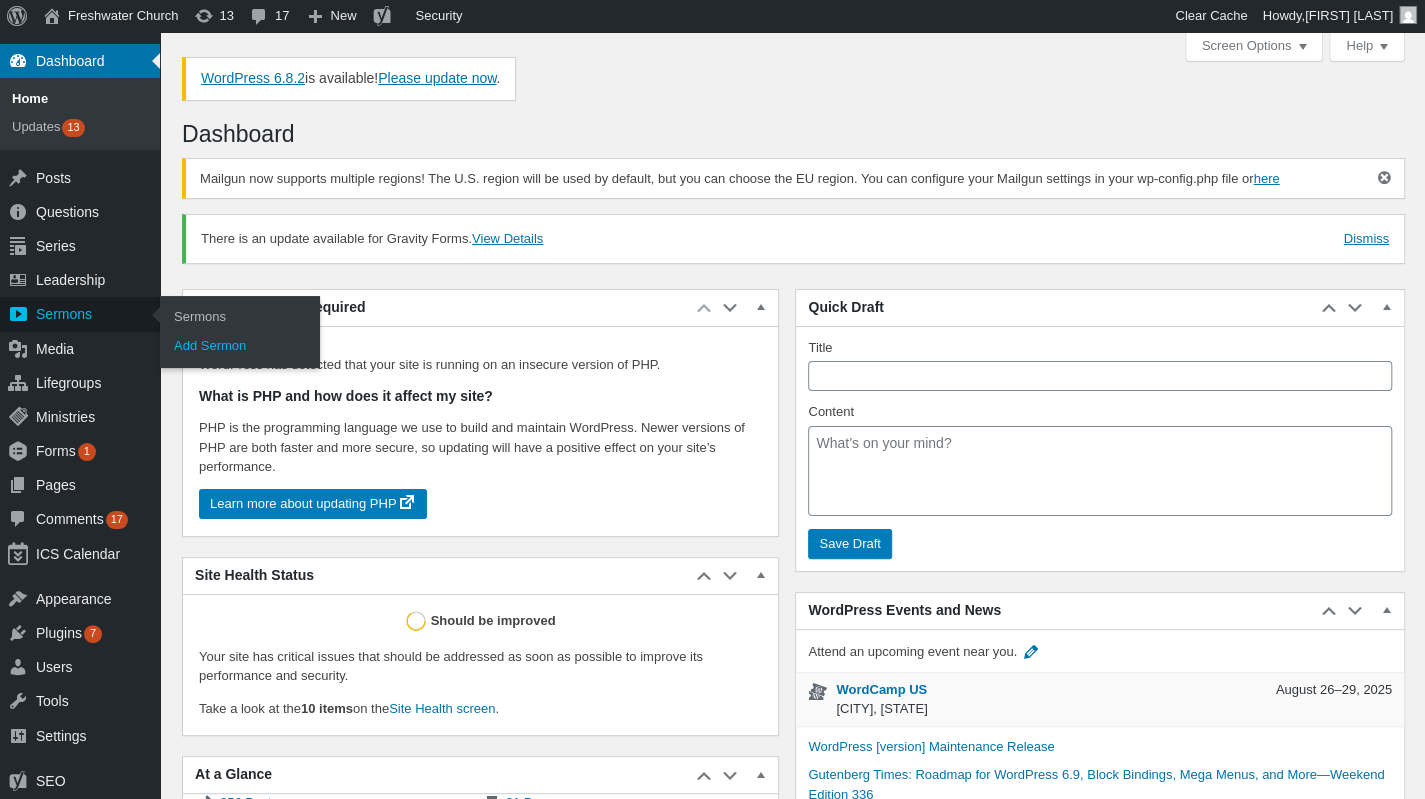 click on "Add Sermon" at bounding box center (240, 346) 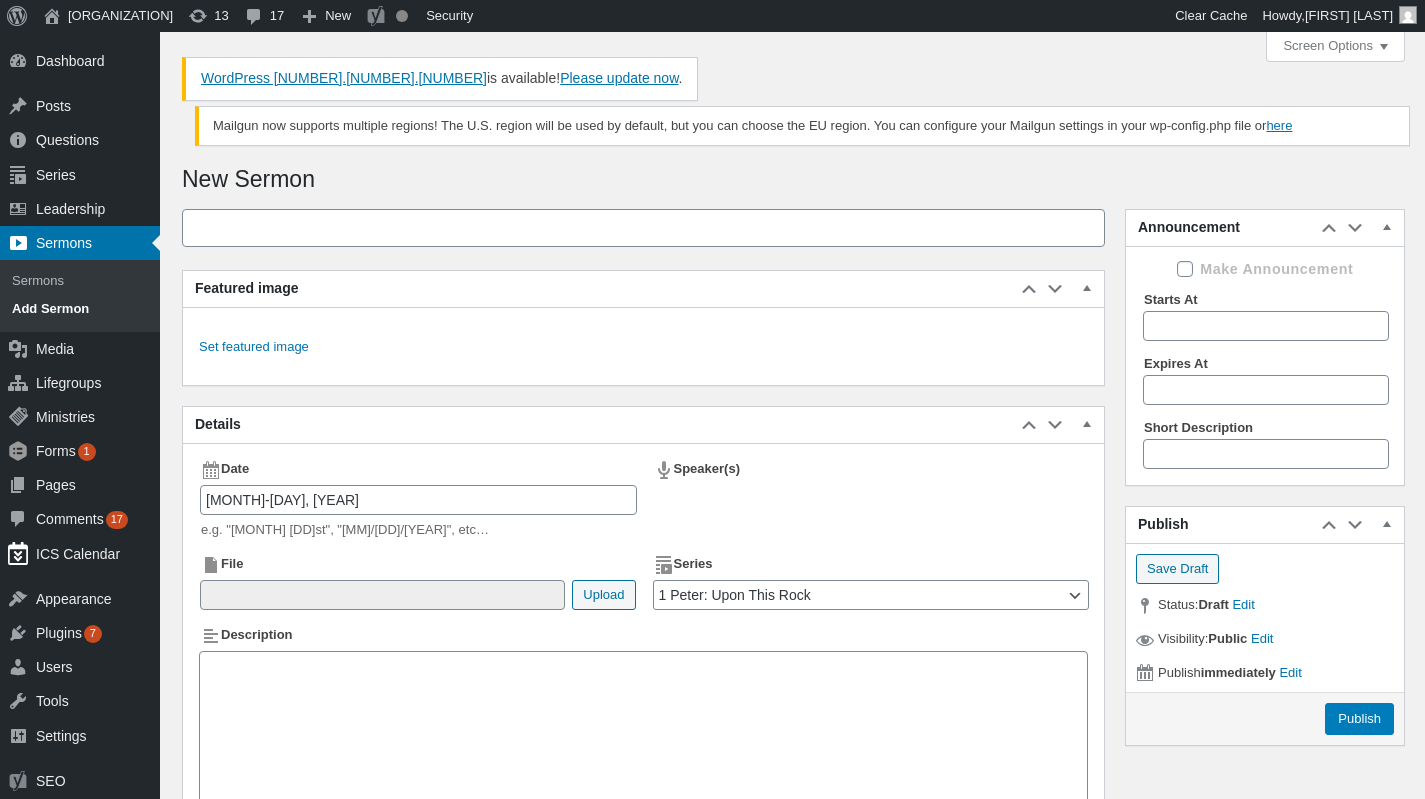 scroll, scrollTop: 0, scrollLeft: 0, axis: both 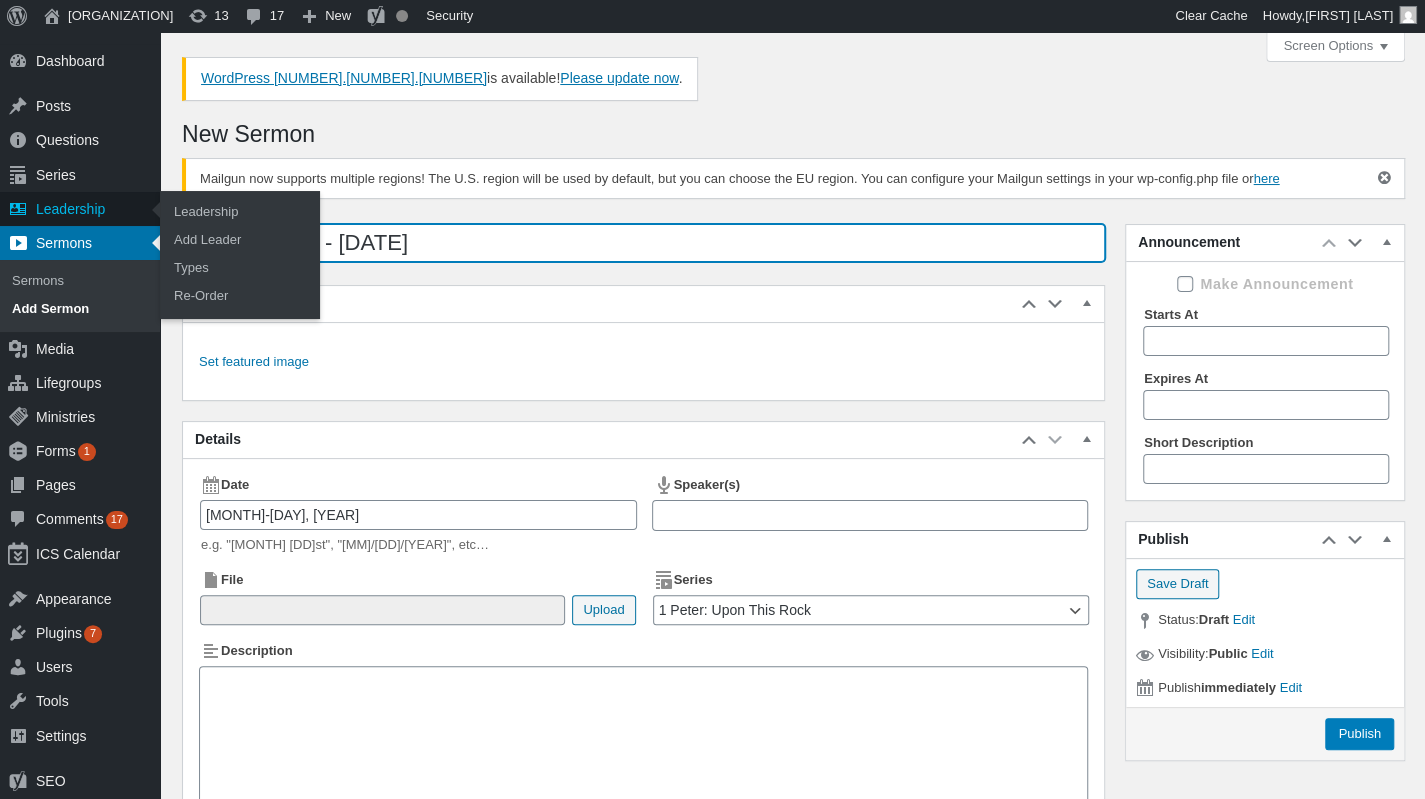 drag, startPoint x: 149, startPoint y: 210, endPoint x: 66, endPoint y: 210, distance: 83 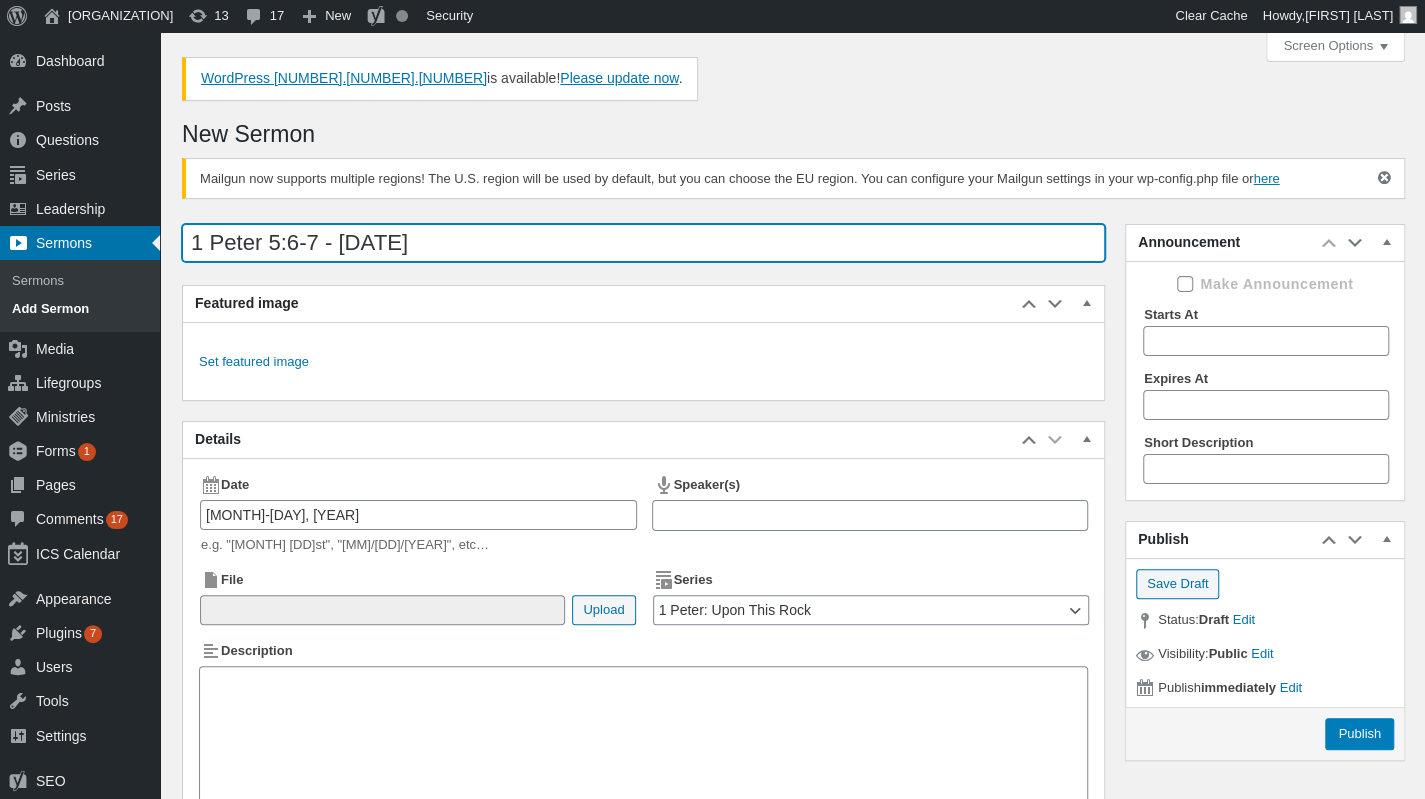 click on "1 Peter 5:6-7 - [DATE]" at bounding box center (643, 243) 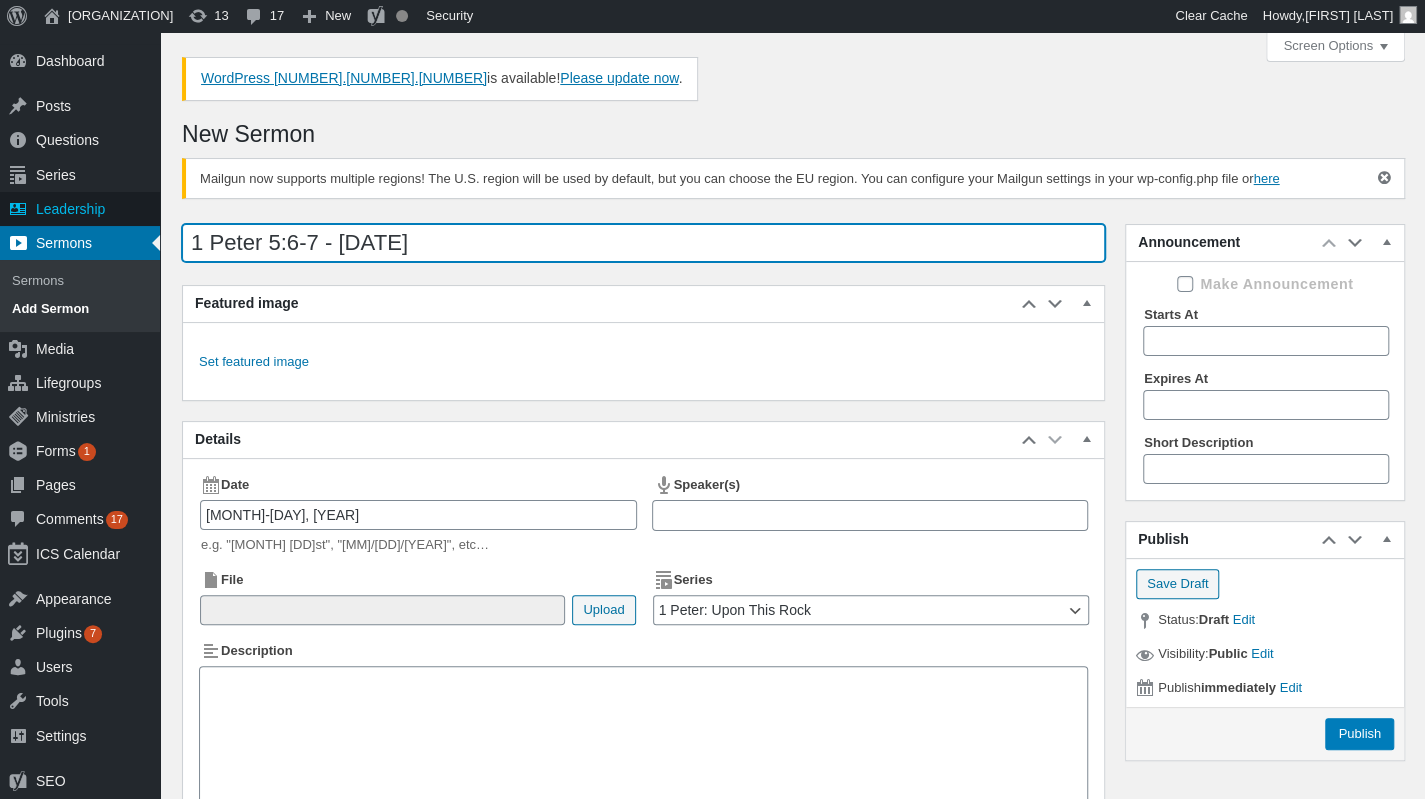 drag, startPoint x: 494, startPoint y: 239, endPoint x: 58, endPoint y: 223, distance: 436.2935 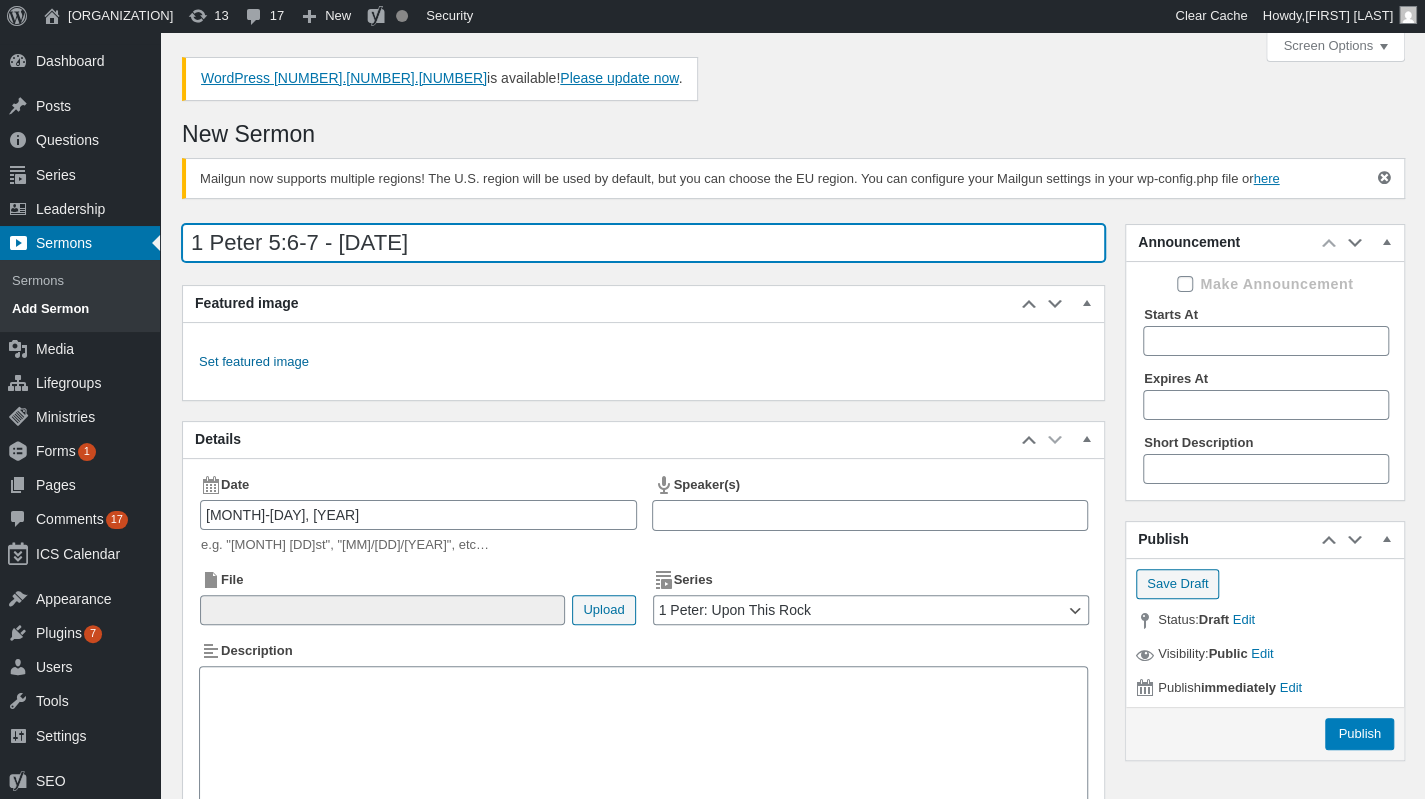 type on "1 Peter 5:6-7 - [DATE]" 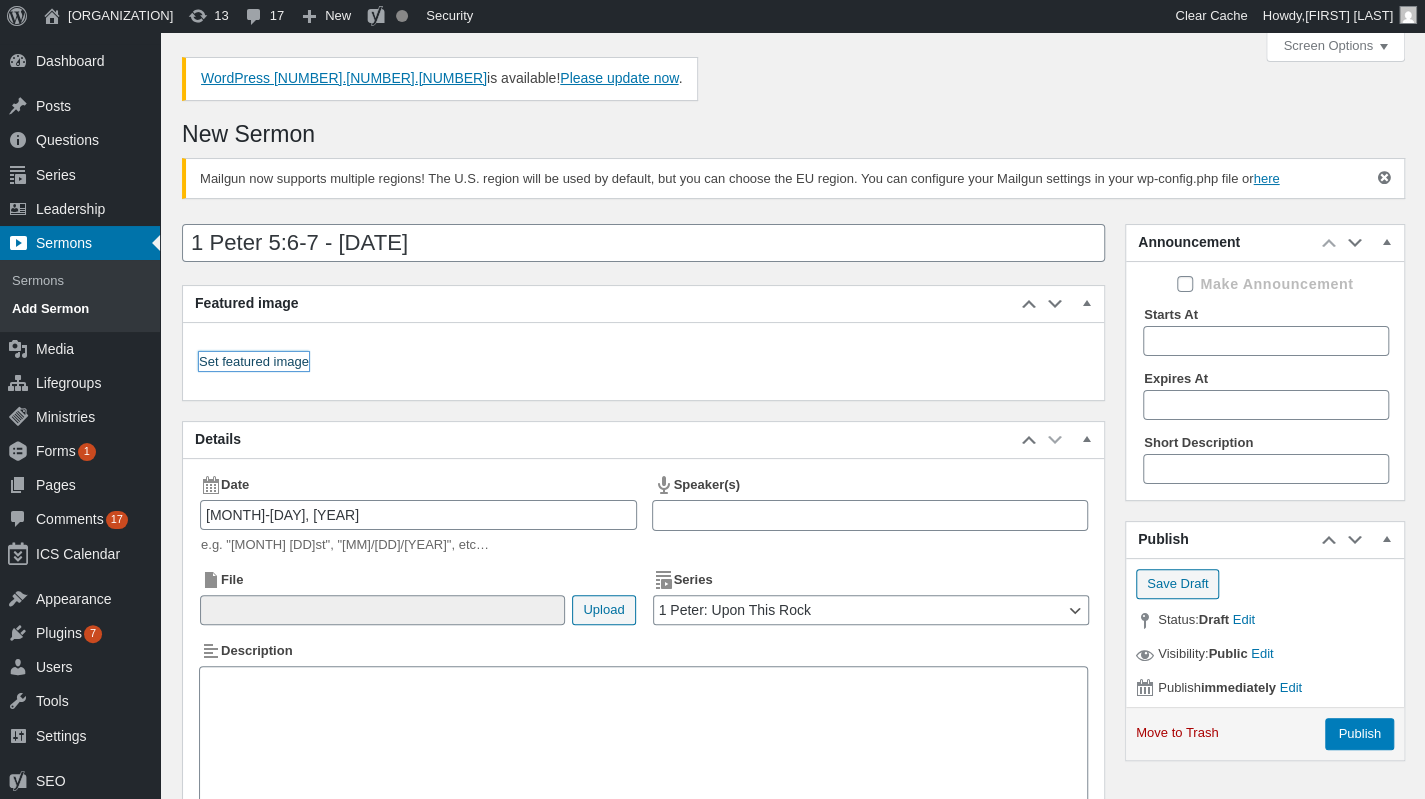 click on "Set featured image" at bounding box center [254, 362] 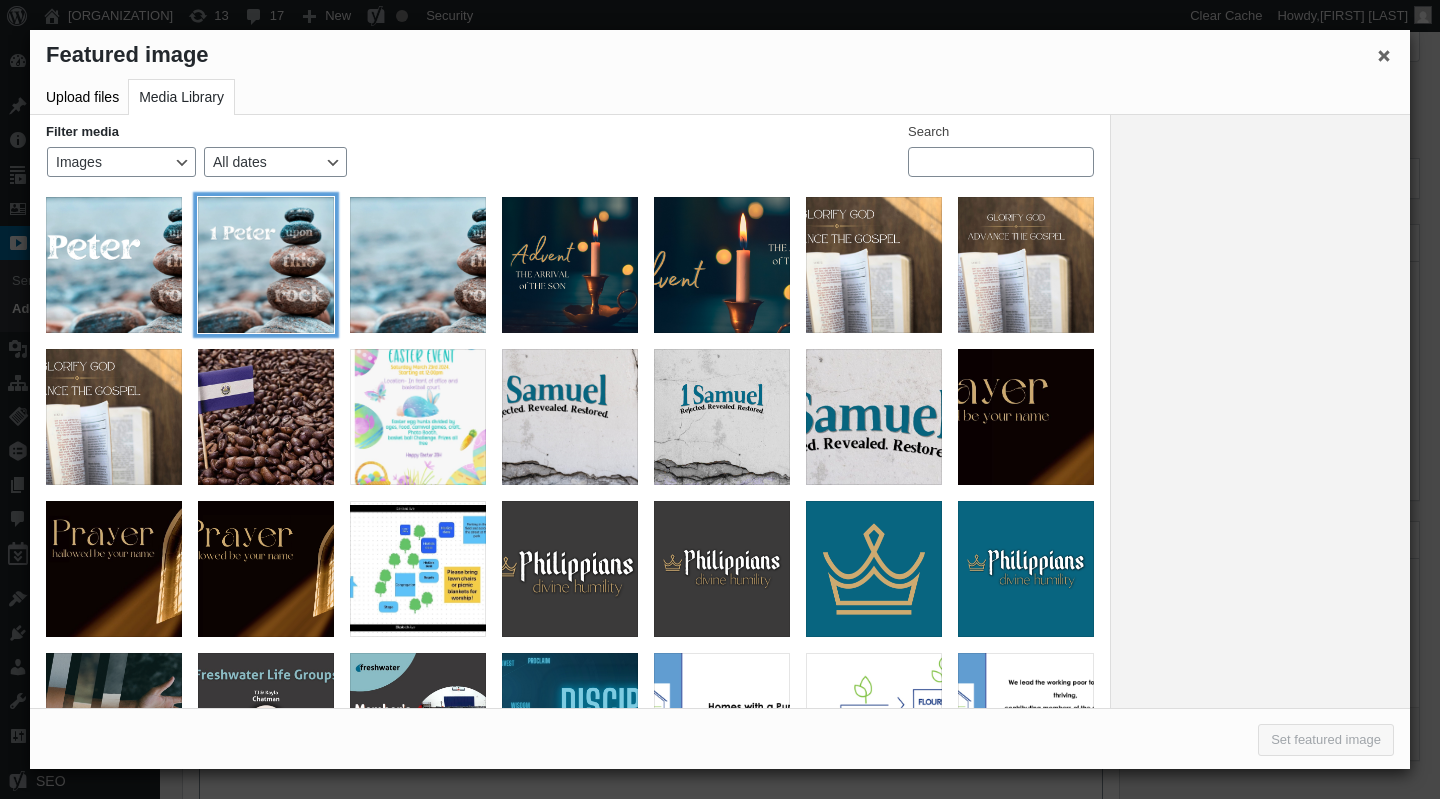 click at bounding box center [266, 265] 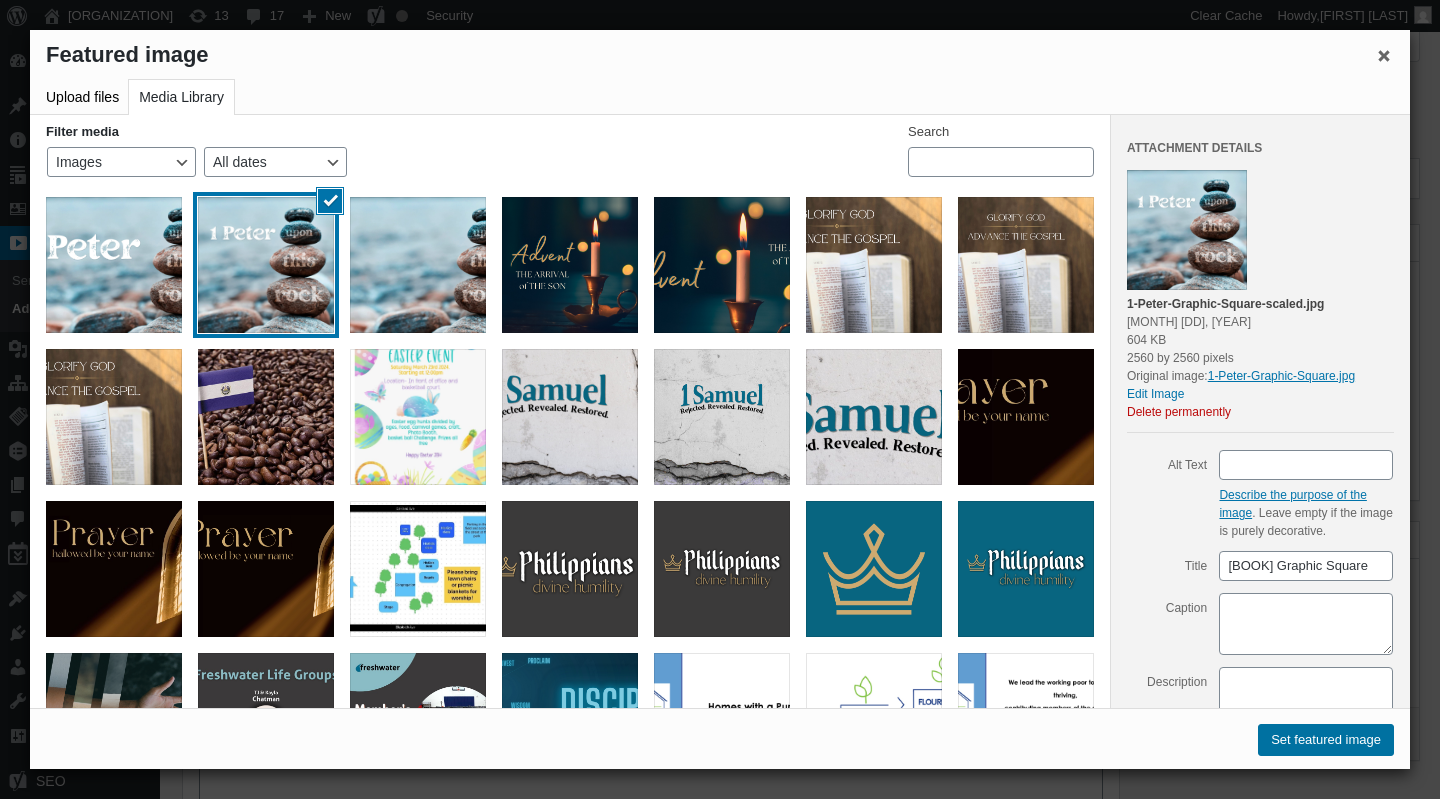 click on "Featured image
Actions
Menu
Featured image
Upload files Media Library
Filter media Filter by type Images Uploaded to this post Unattached Mine Filter by date All dates July [YEAR] June [YEAR] May [YEAR] April [YEAR] March [YEAR] February [YEAR] January [YEAR] December [YEAR] November [YEAR] October [YEAR] September [YEAR] August [YEAR] July [YEAR] June [YEAR] May [YEAR] April [YEAR] March [YEAR] February [YEAR] January [YEAR] December [YEAR] November [YEAR] October [YEAR] September [YEAR] June [YEAR] May [YEAR] April [YEAR] March [YEAR] February [YEAR] January [YEAR] December [YEAR] November [YEAR] October [YEAR] September [YEAR] August [YEAR] July [YEAR] June [YEAR]" at bounding box center (720, 399) 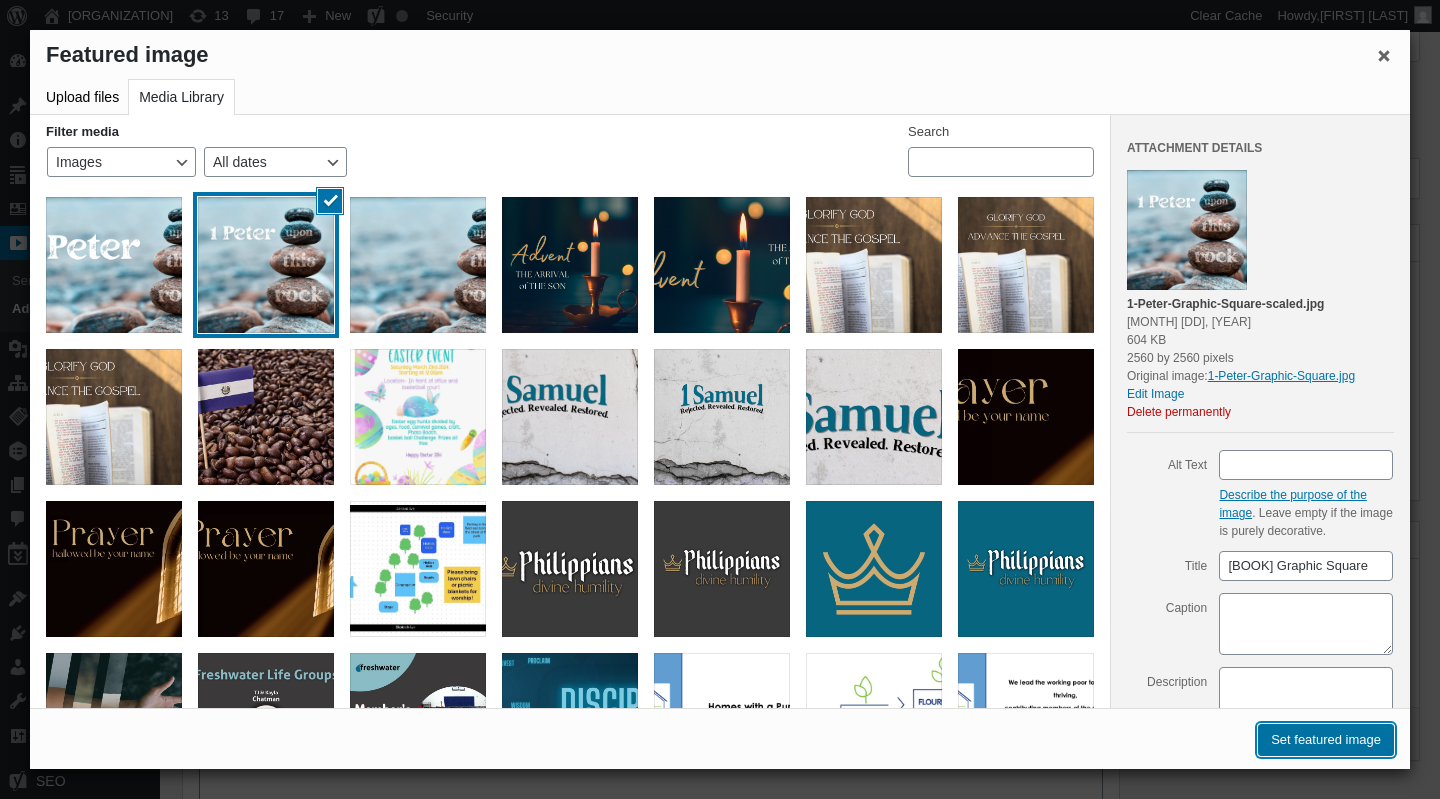 click on "Set featured image" at bounding box center (1326, 740) 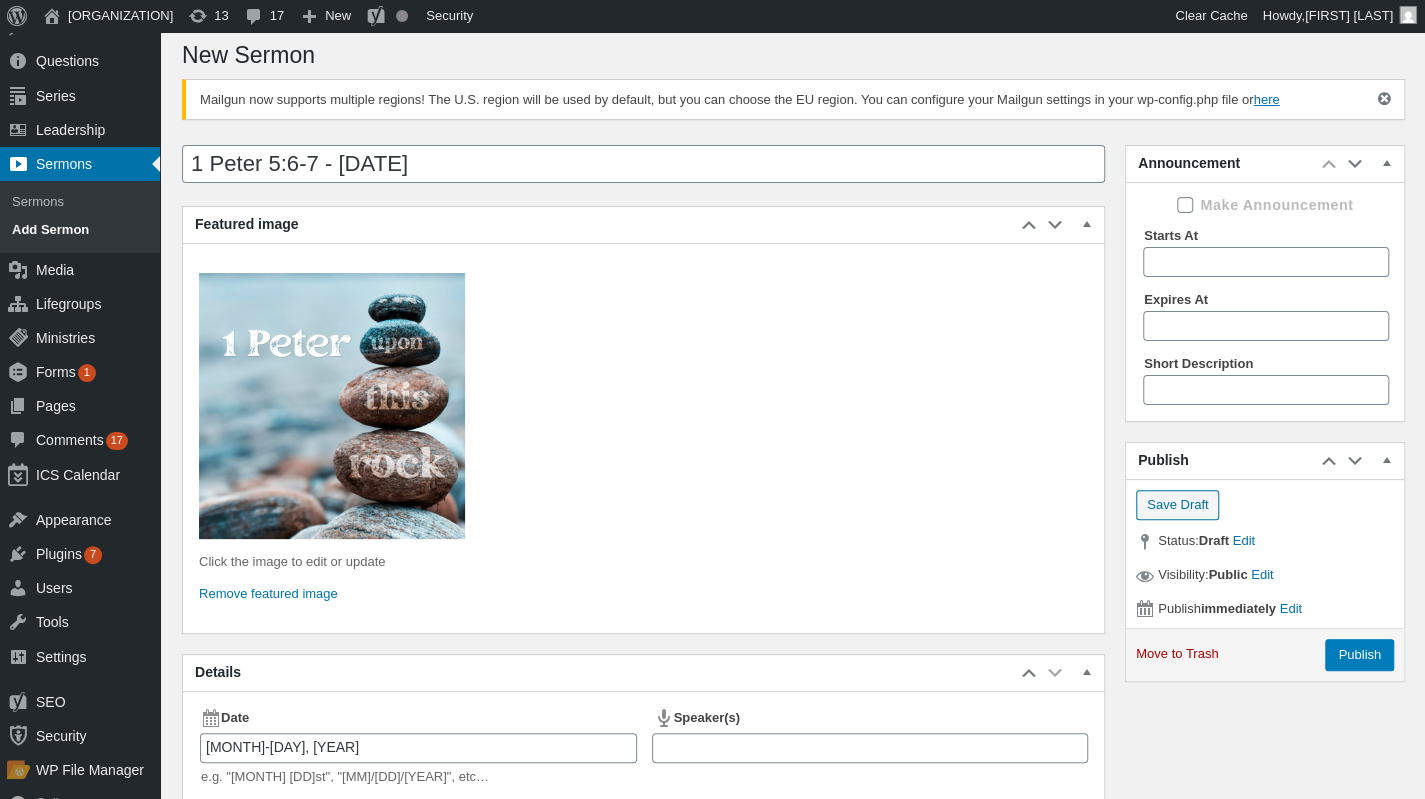 scroll, scrollTop: 300, scrollLeft: 0, axis: vertical 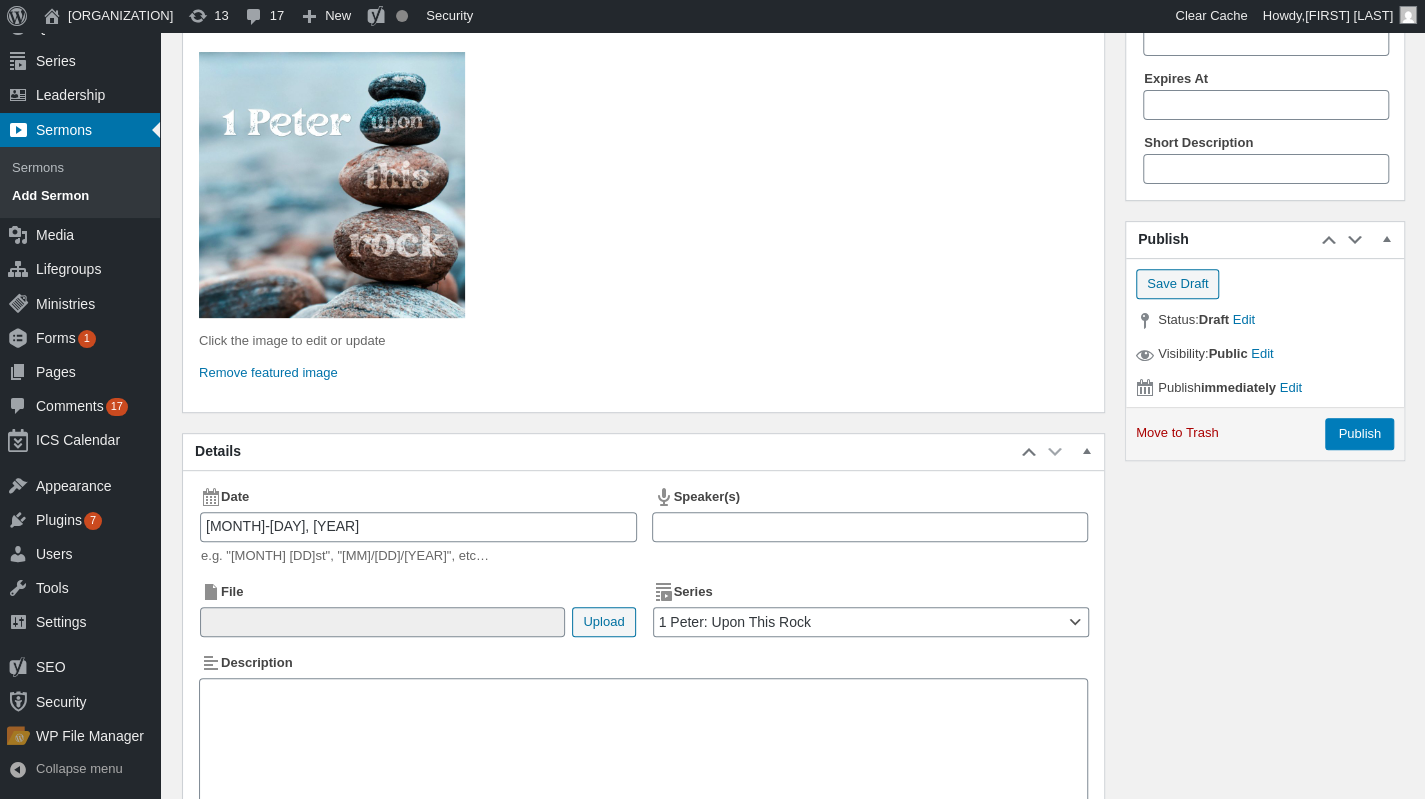 click at bounding box center [870, 527] 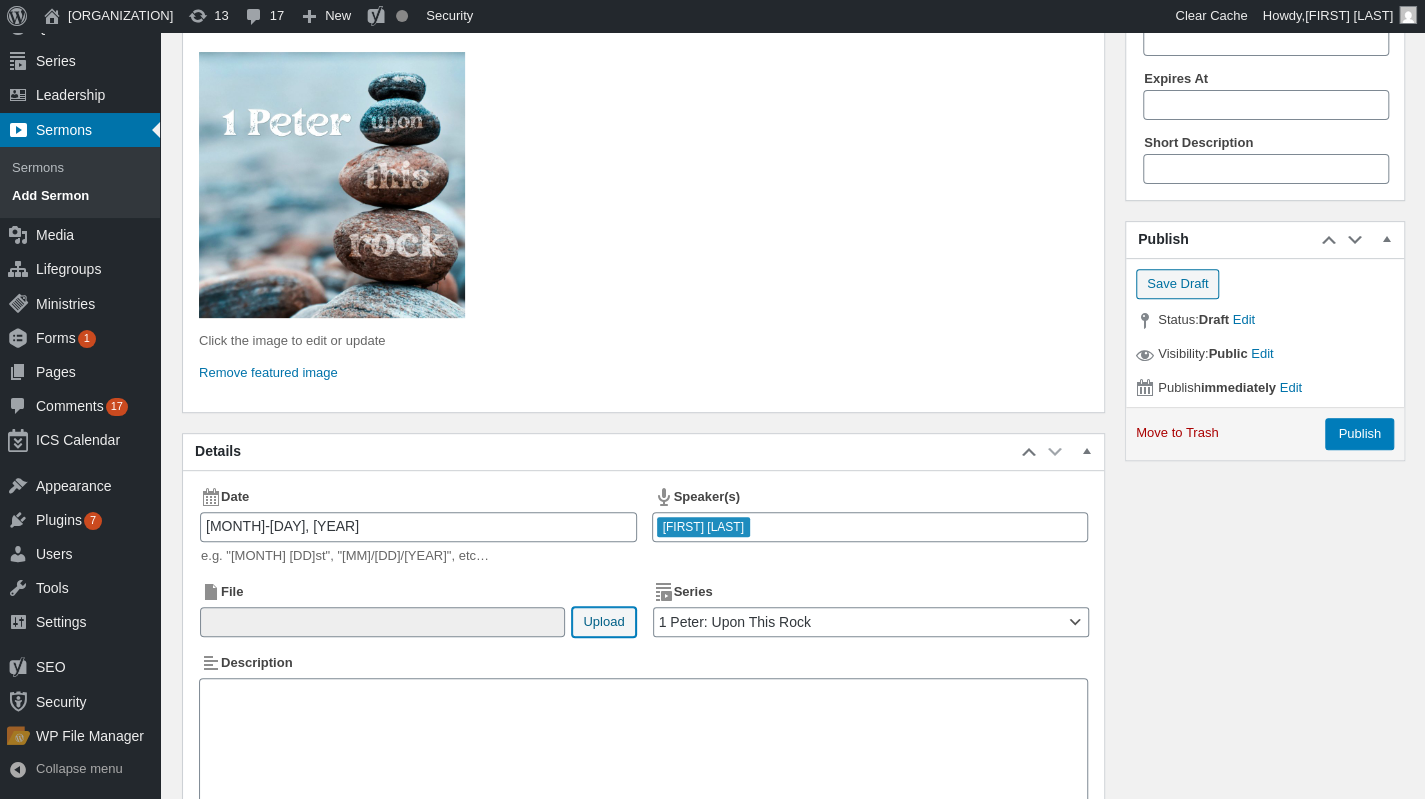 click on "Upload" at bounding box center [603, 622] 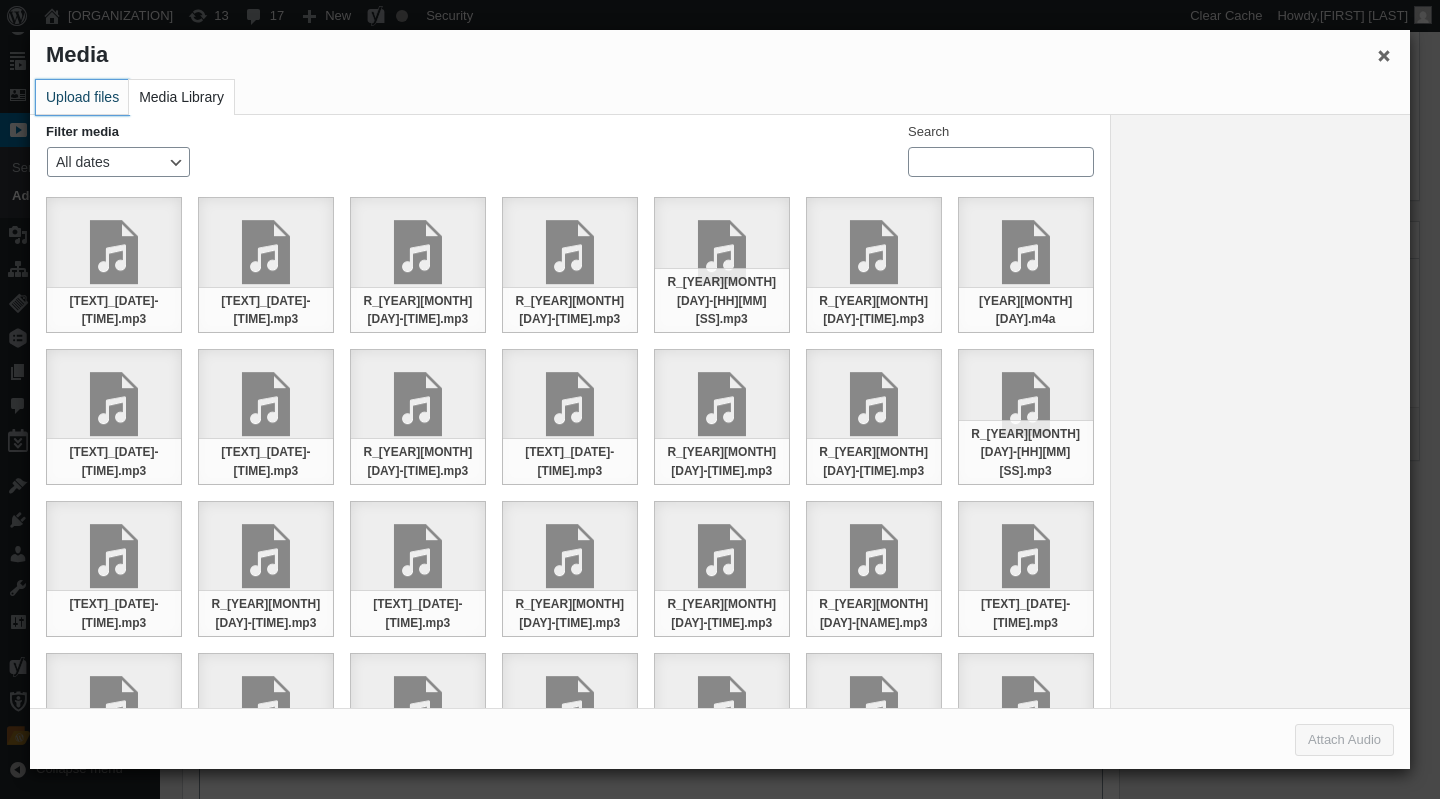 click on "Upload files" at bounding box center (82, 97) 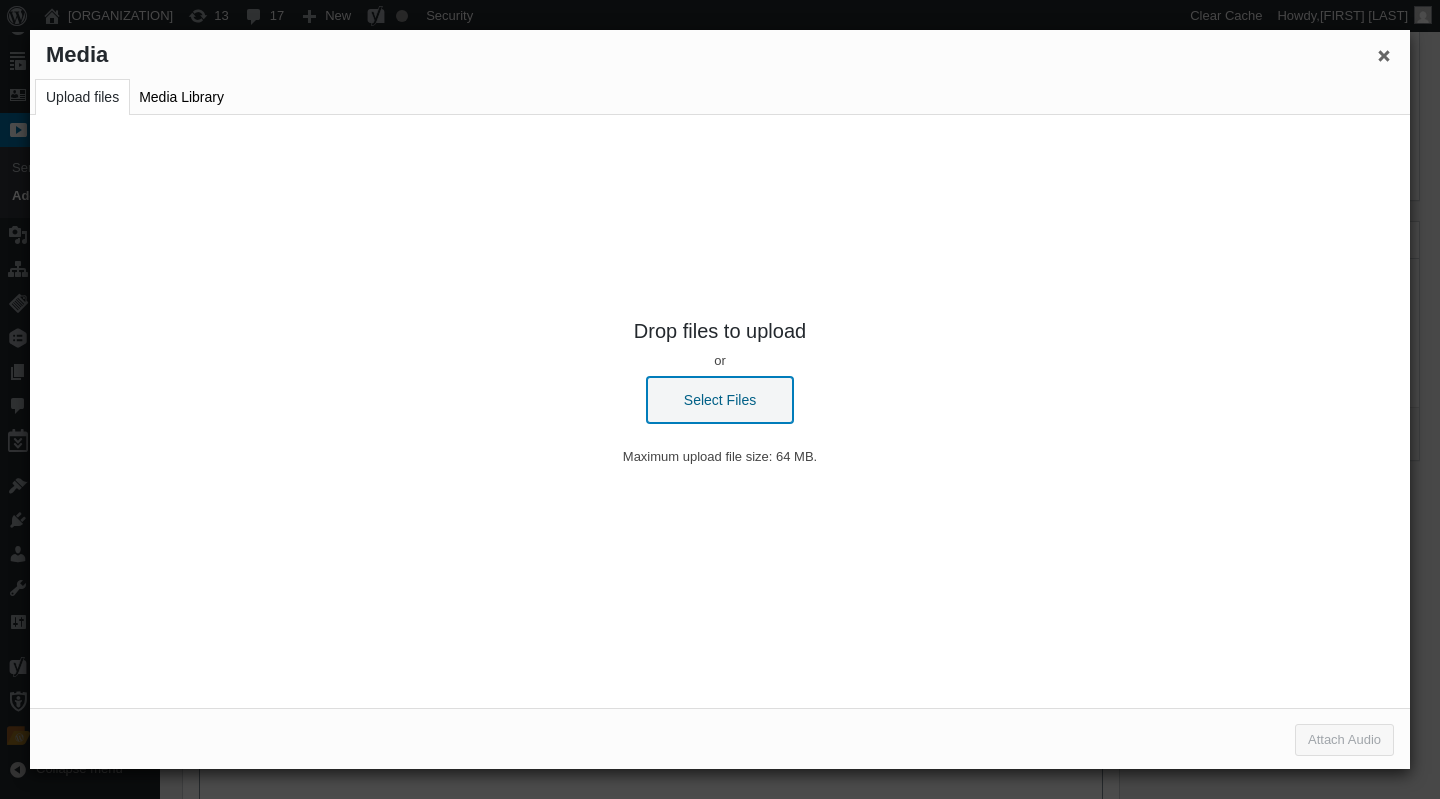 click on "Select Files" at bounding box center [720, 400] 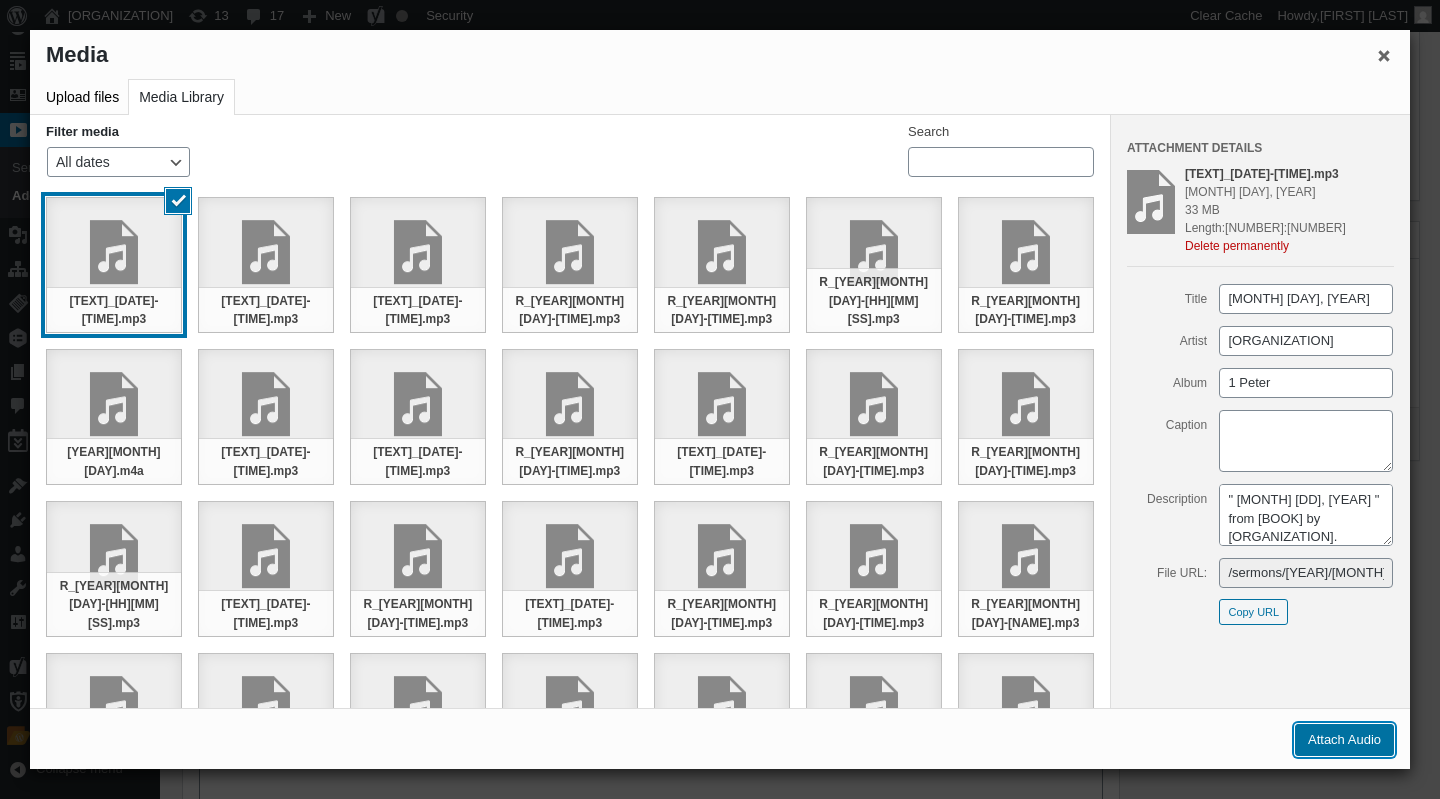 click on "Attach Audio" at bounding box center (1344, 740) 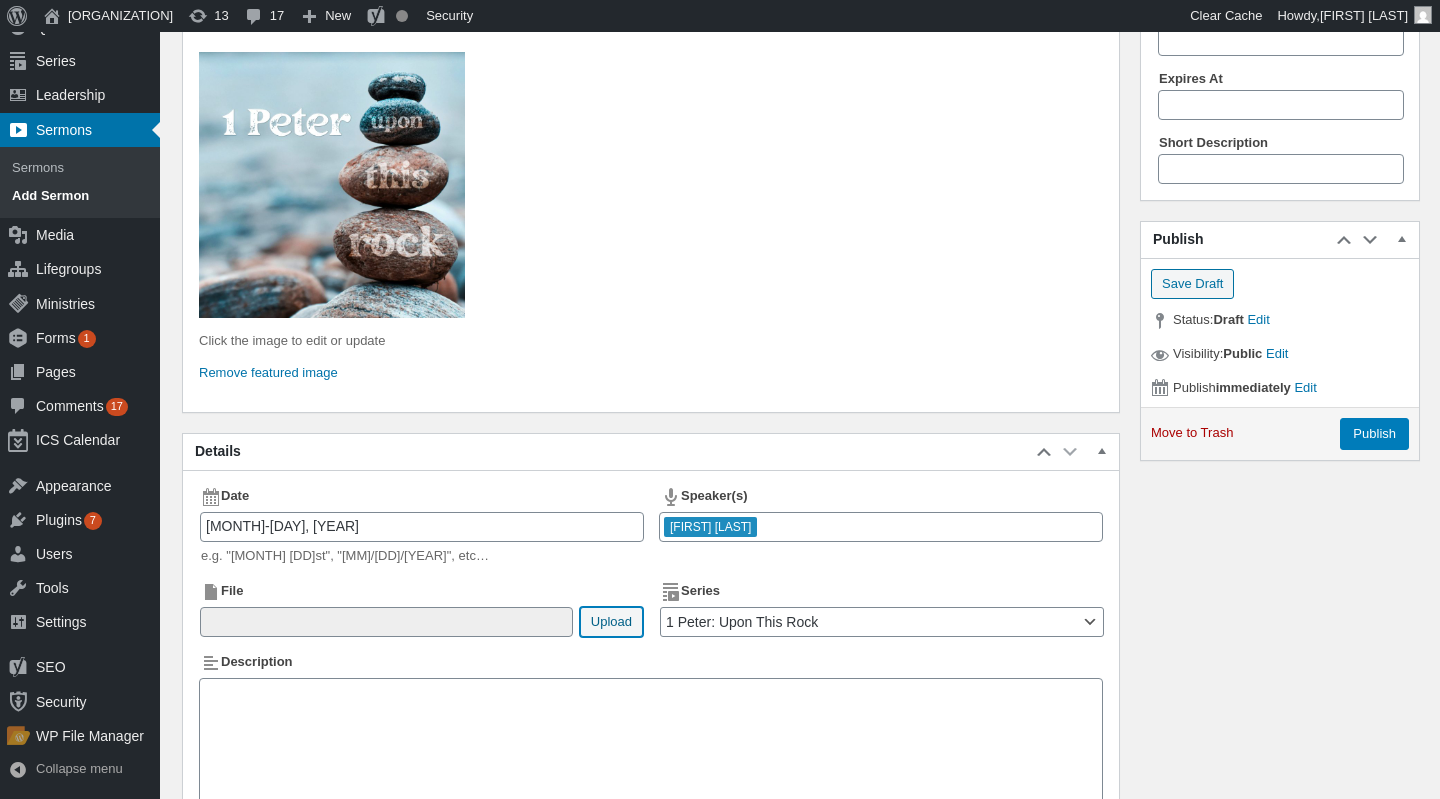 type on "/sermons/2025/08/R_20250803-103709.mp3" 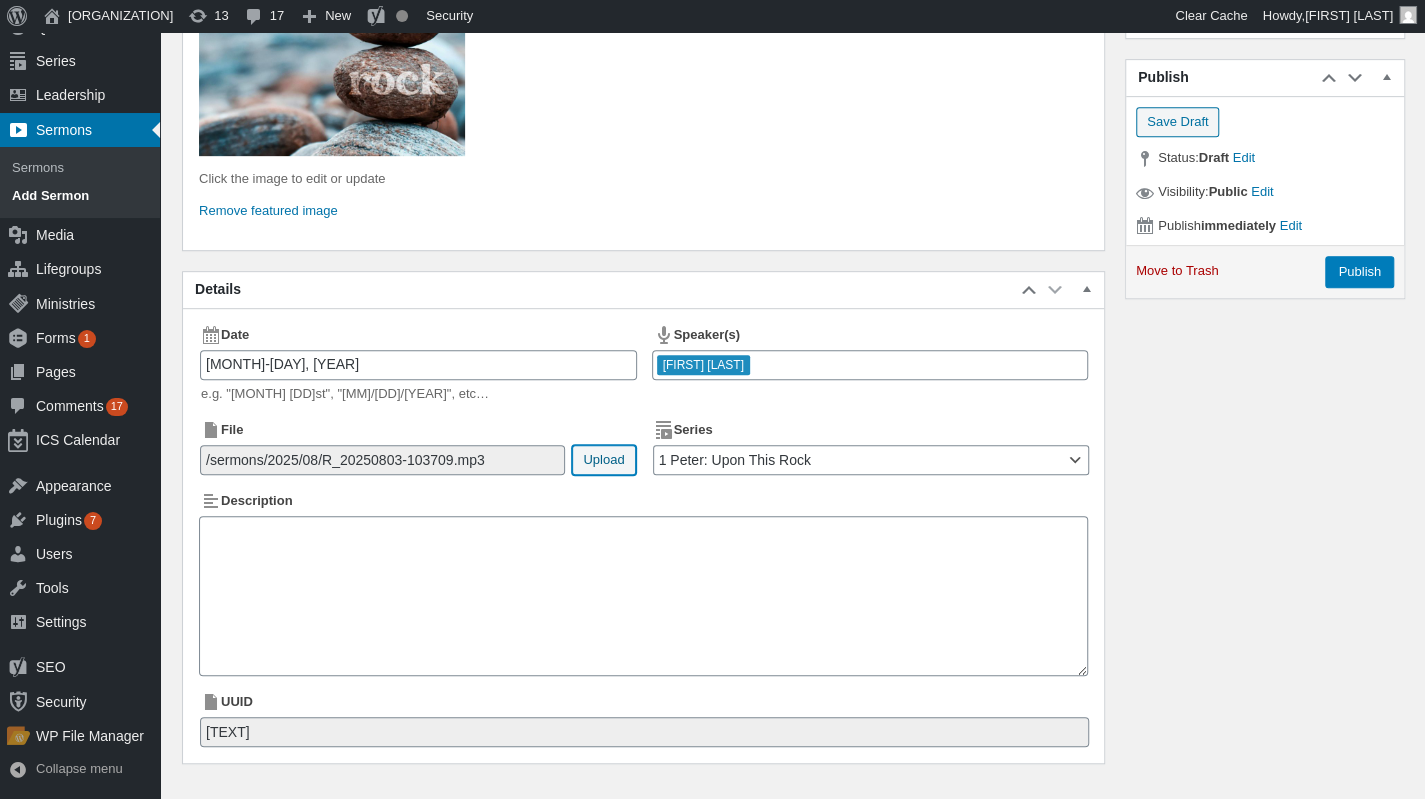 scroll, scrollTop: 507, scrollLeft: 0, axis: vertical 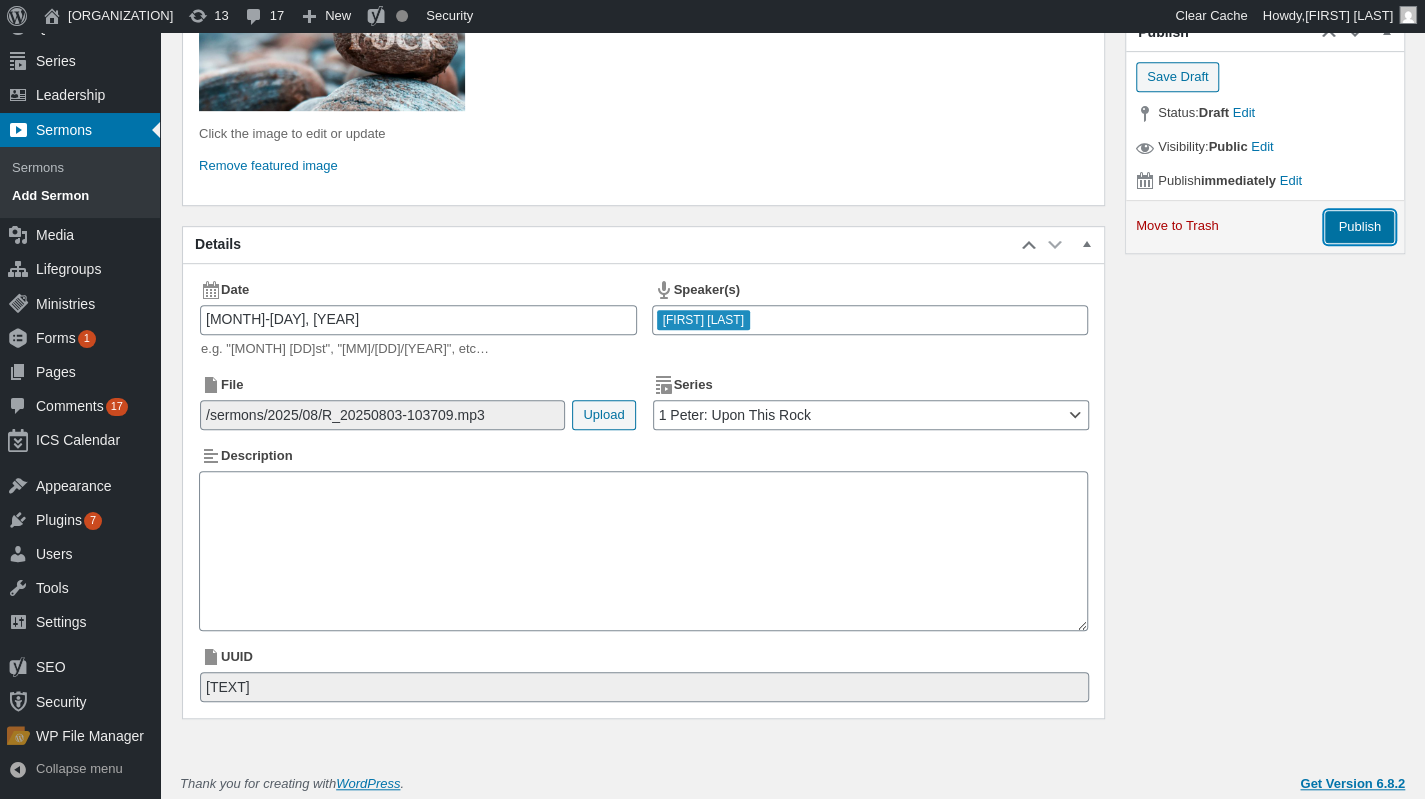 click on "Publish" at bounding box center [1359, 227] 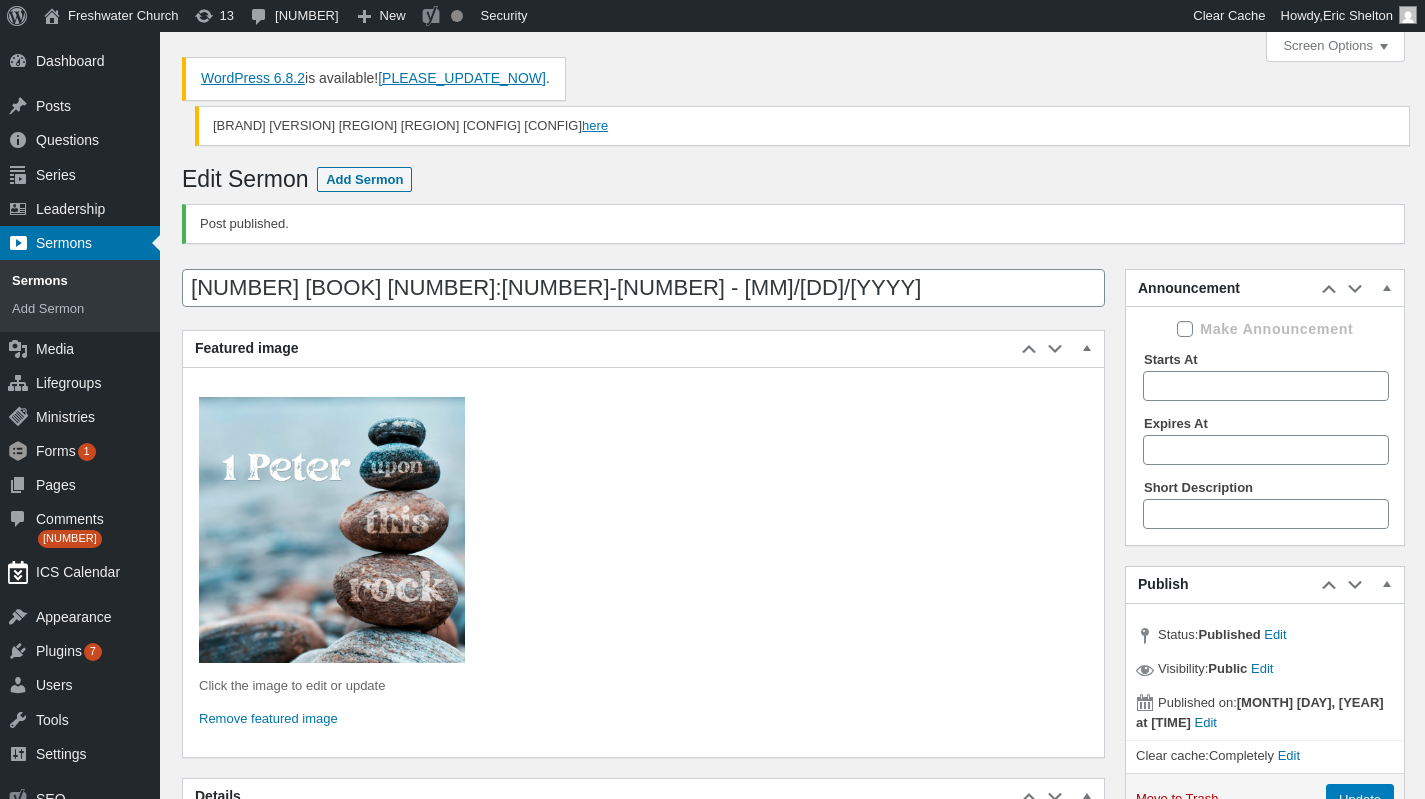 scroll, scrollTop: 0, scrollLeft: 0, axis: both 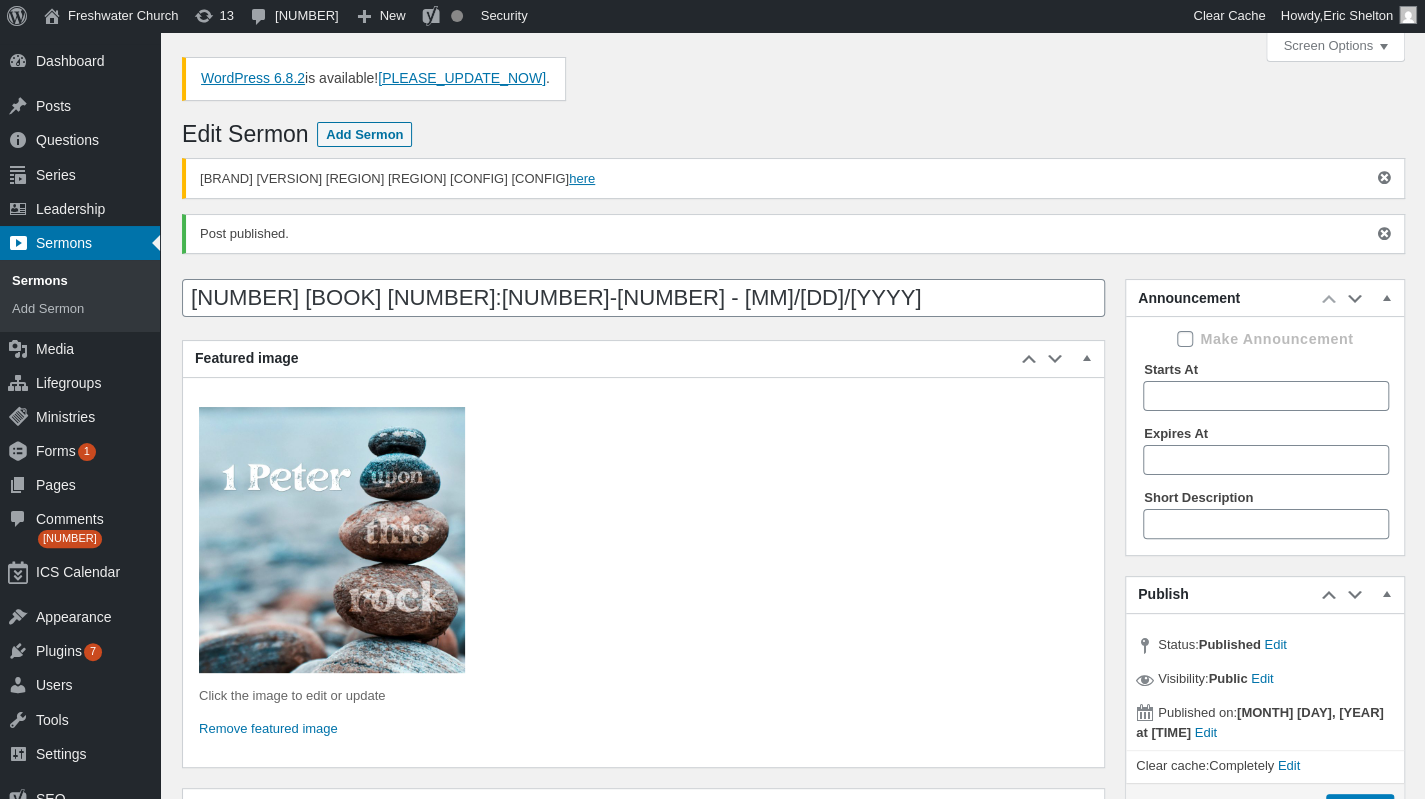 click on "Sermons" at bounding box center [80, 243] 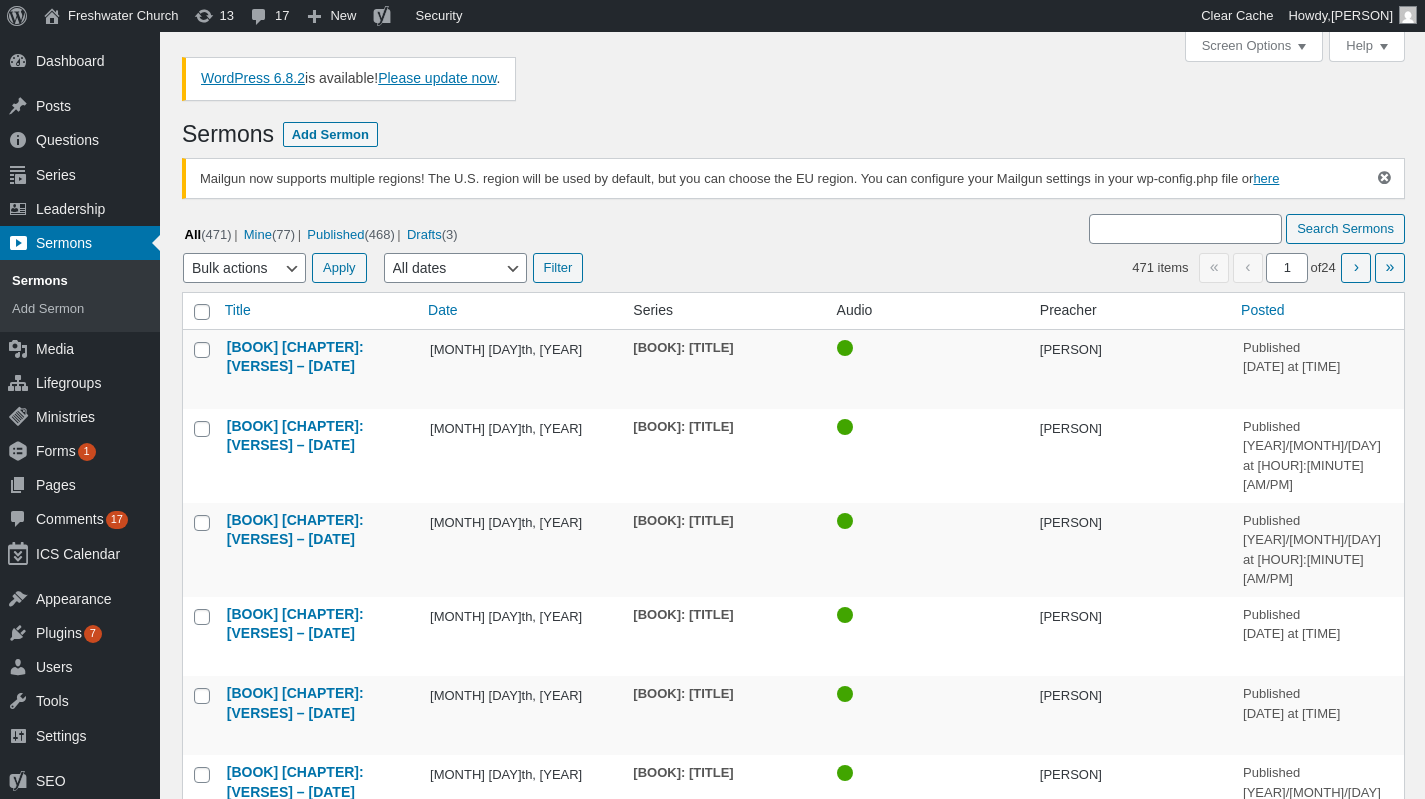 scroll, scrollTop: 0, scrollLeft: 0, axis: both 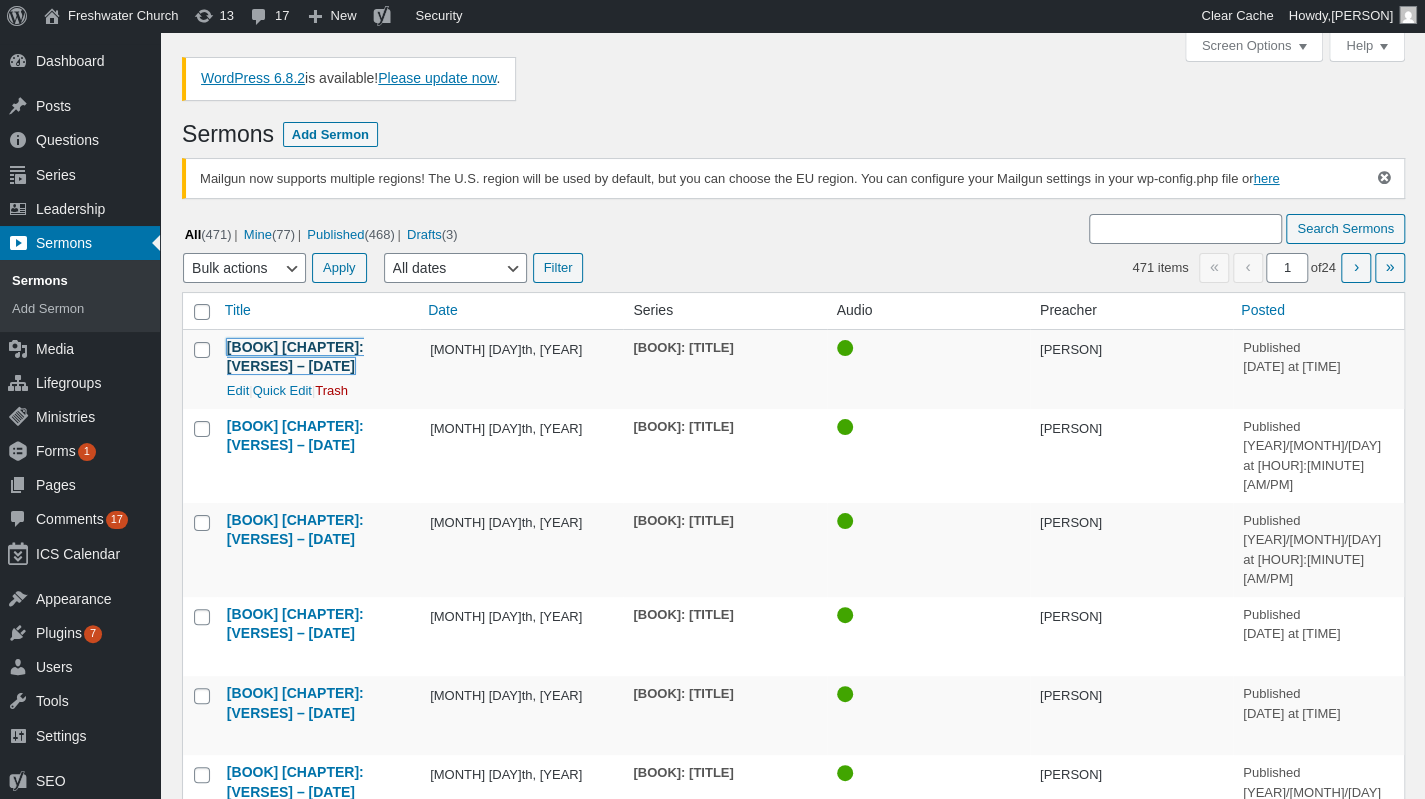 click on "[BOOK] [CHAPTER]:[VERSES] – [DATE]" at bounding box center (295, 357) 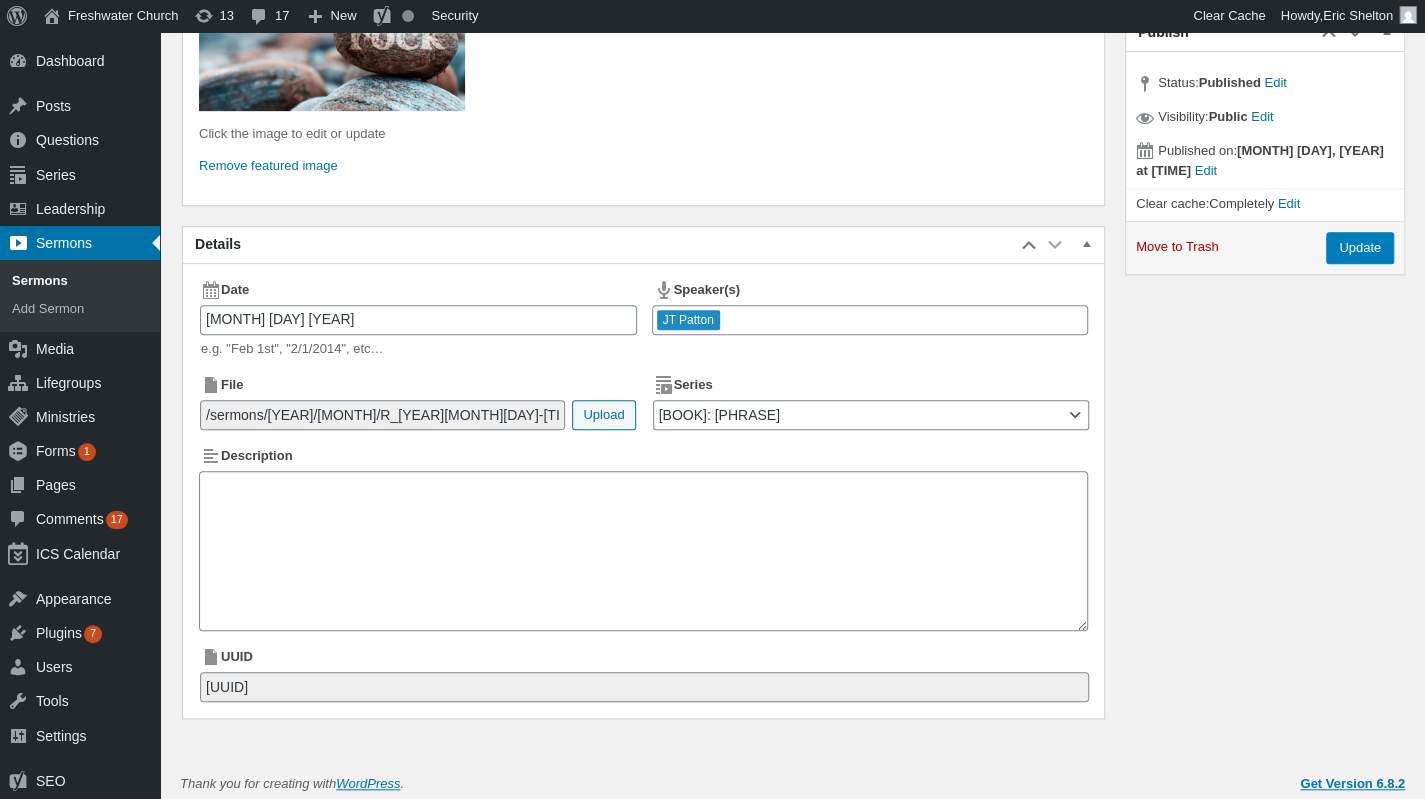 scroll, scrollTop: 0, scrollLeft: 0, axis: both 